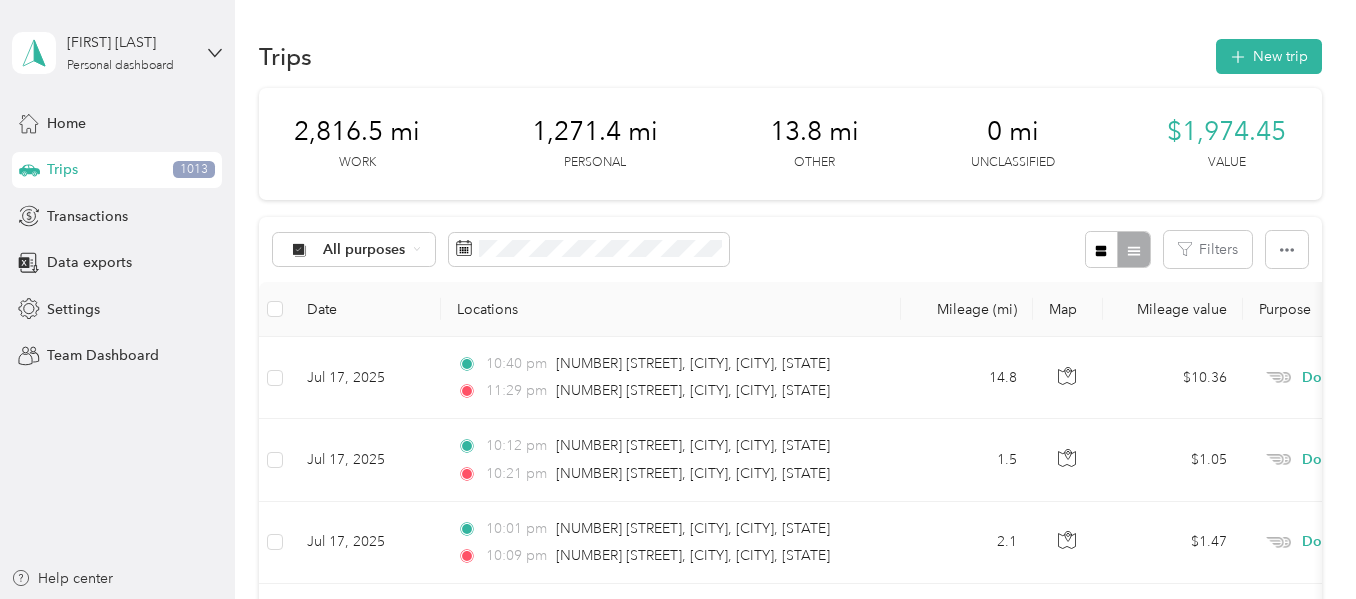 scroll, scrollTop: 0, scrollLeft: 0, axis: both 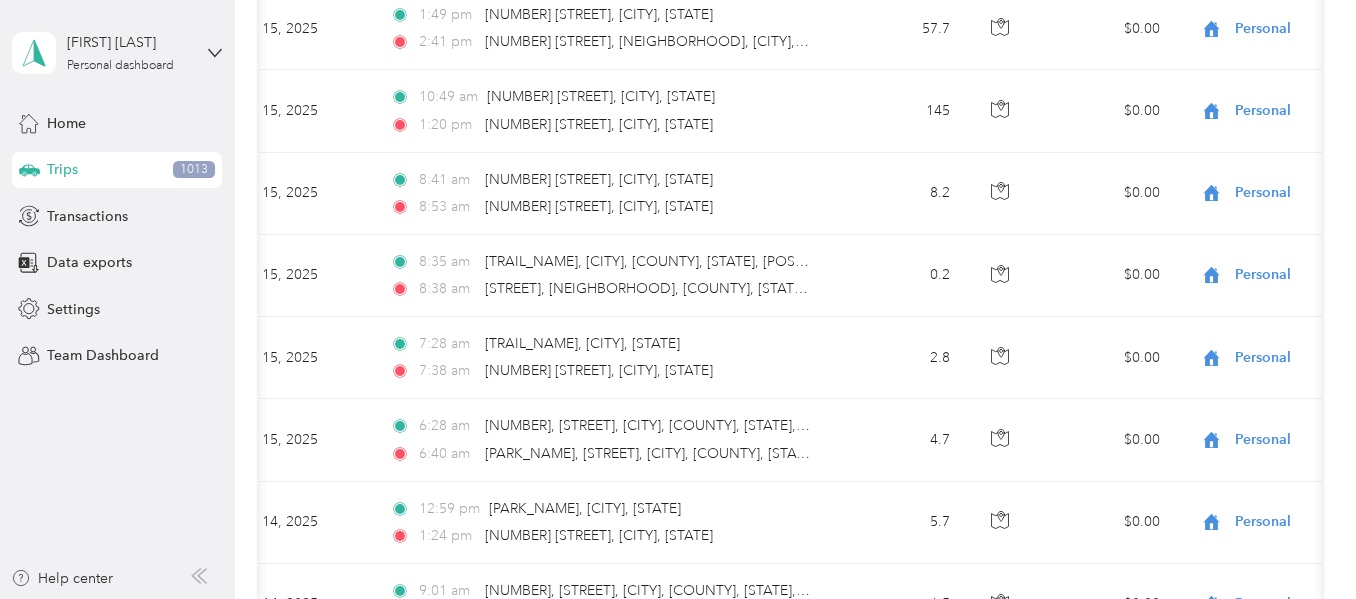 click on "Trips" at bounding box center [62, 169] 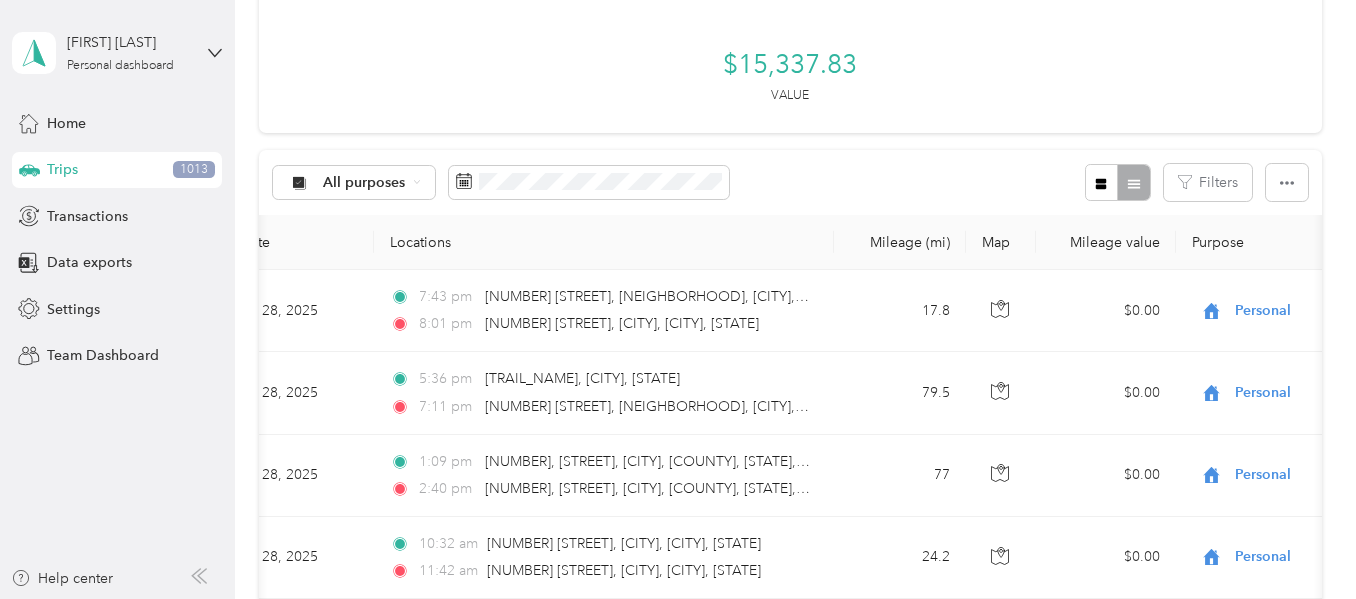 scroll, scrollTop: 0, scrollLeft: 0, axis: both 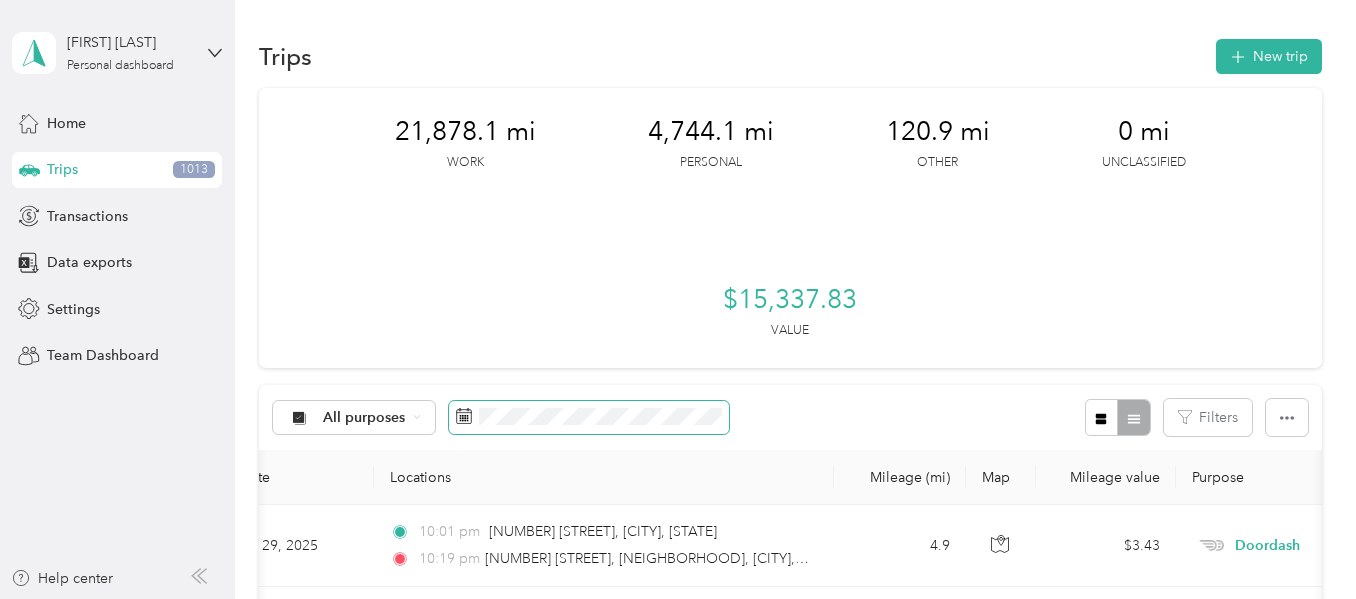 click 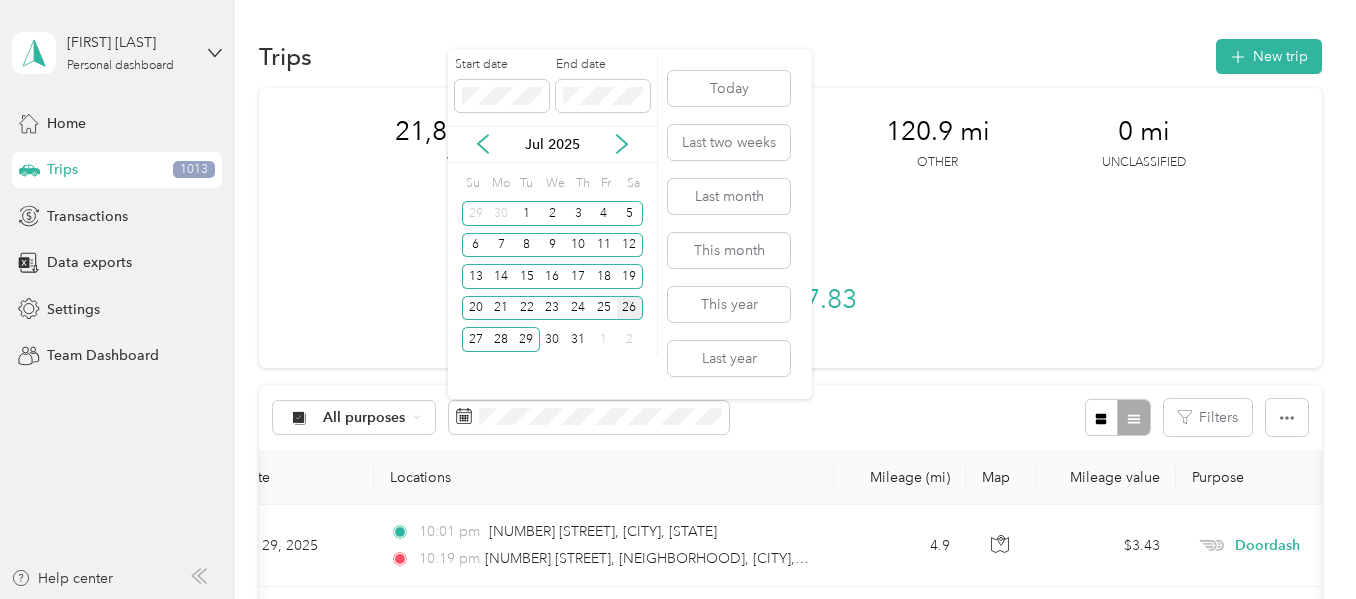 click on "26" at bounding box center (630, 308) 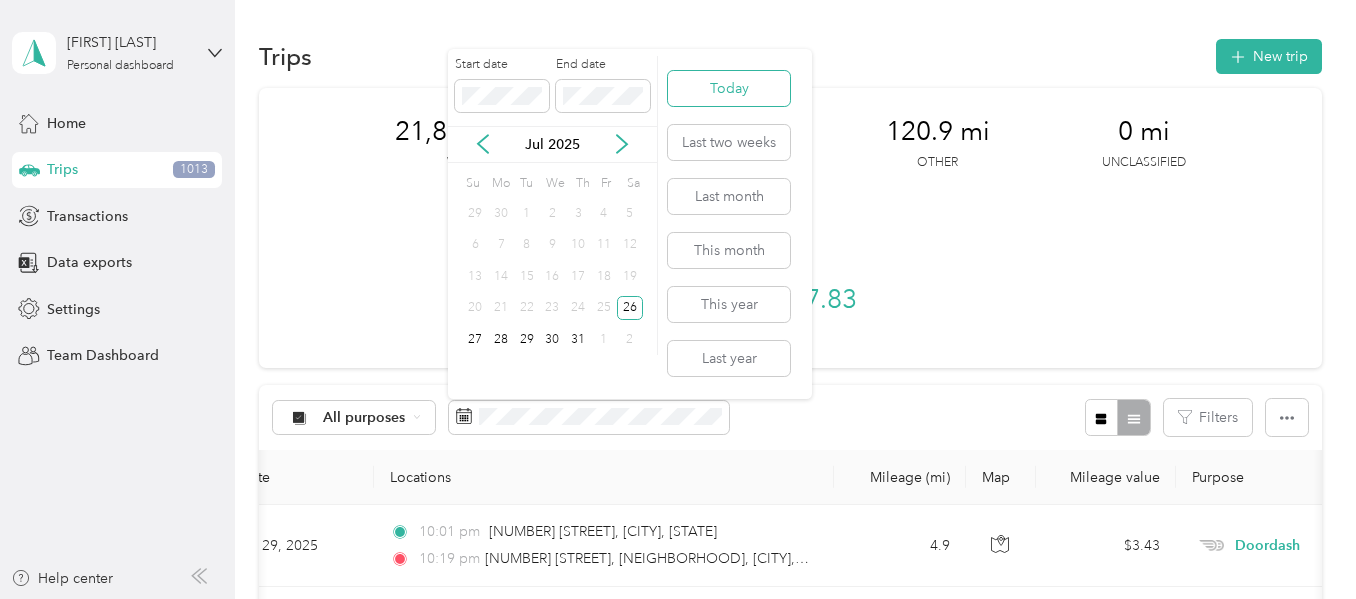 click on "Today" at bounding box center [729, 88] 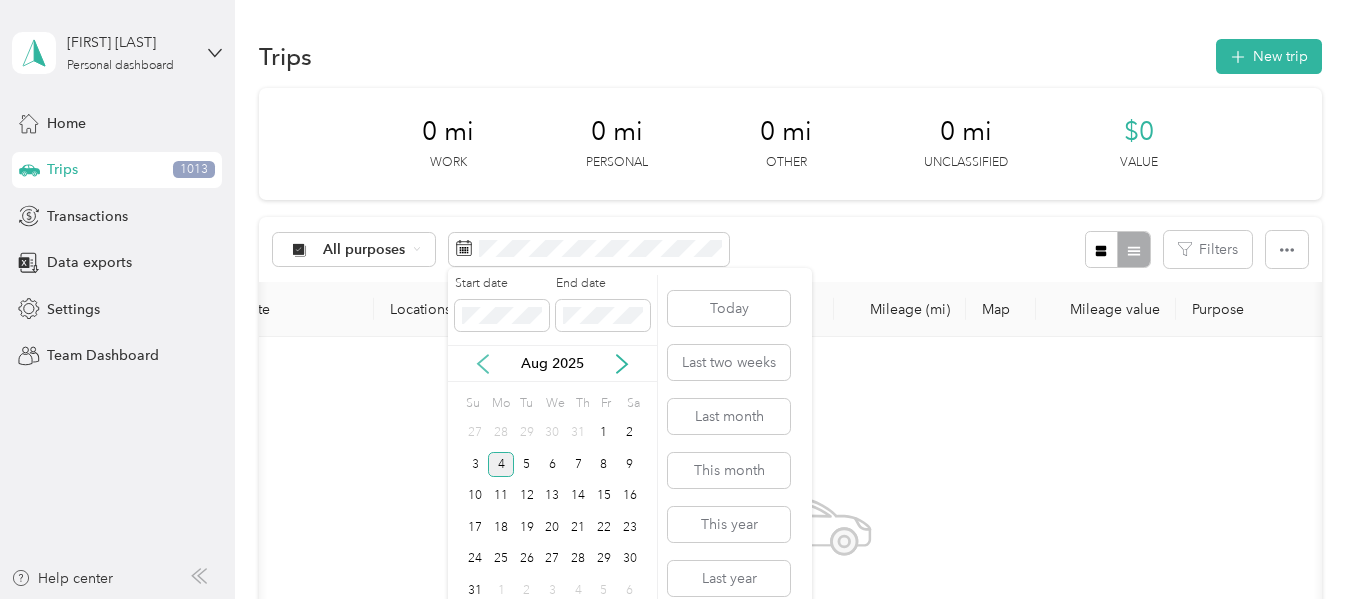 click 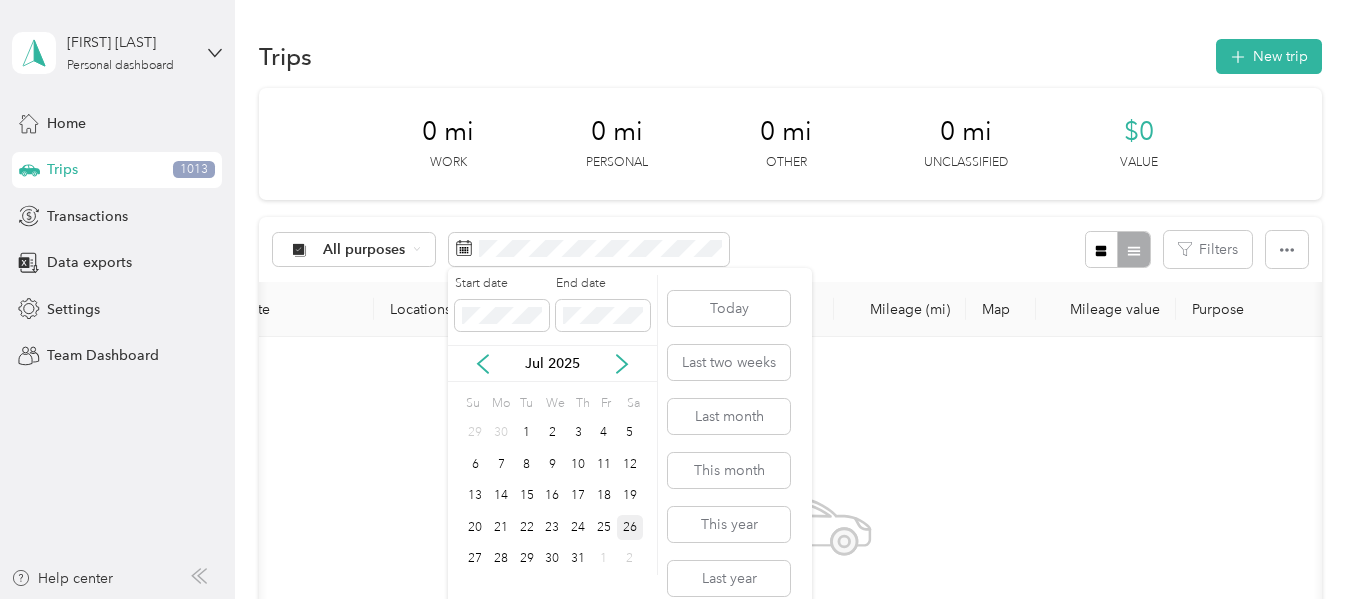 click on "26" at bounding box center [630, 527] 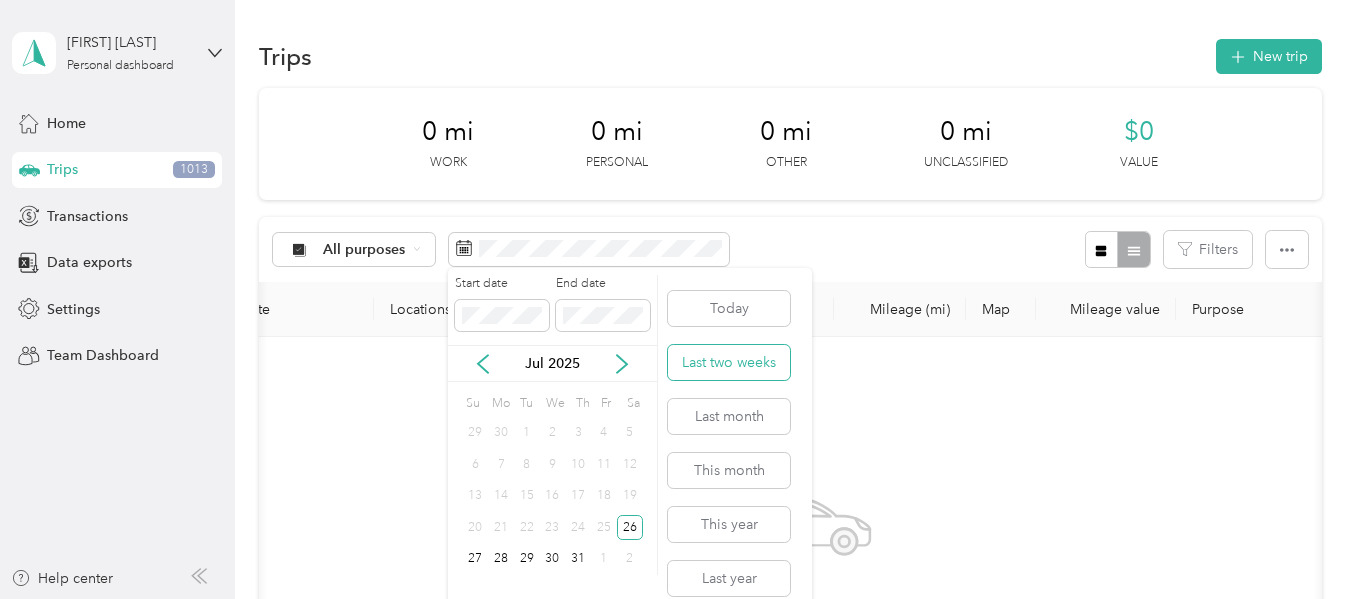 click on "Last two weeks" at bounding box center (729, 362) 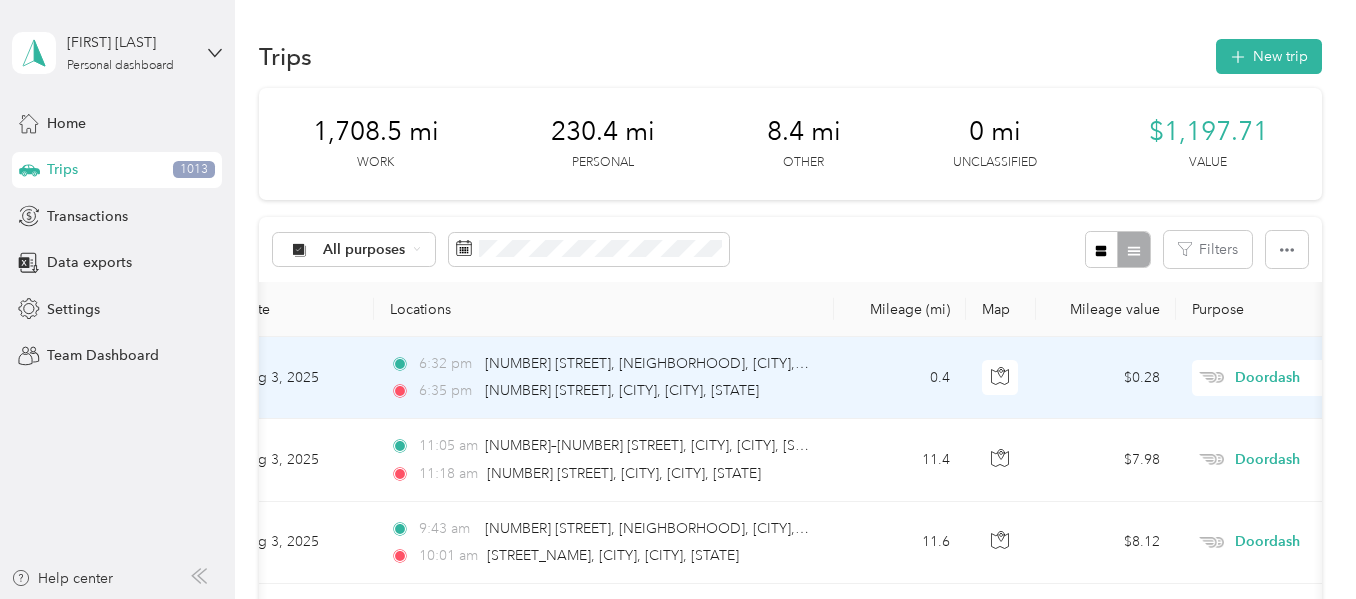 click on "Doordash" at bounding box center (1326, 378) 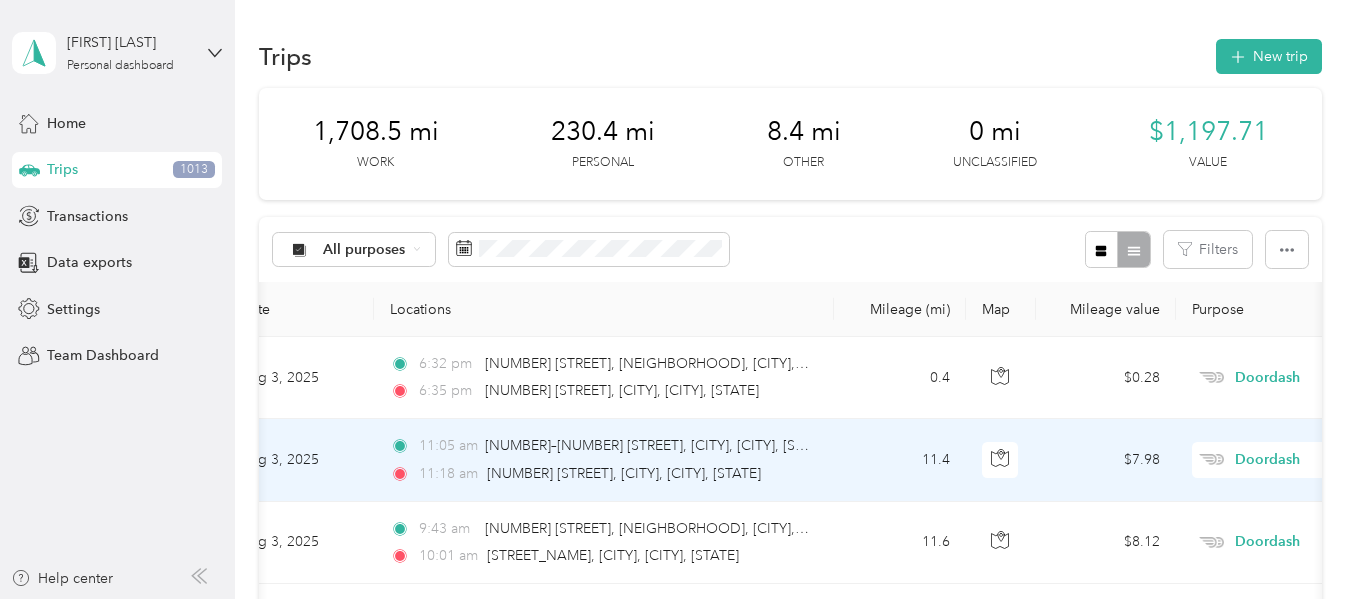 click on "Doordash" at bounding box center [1326, 460] 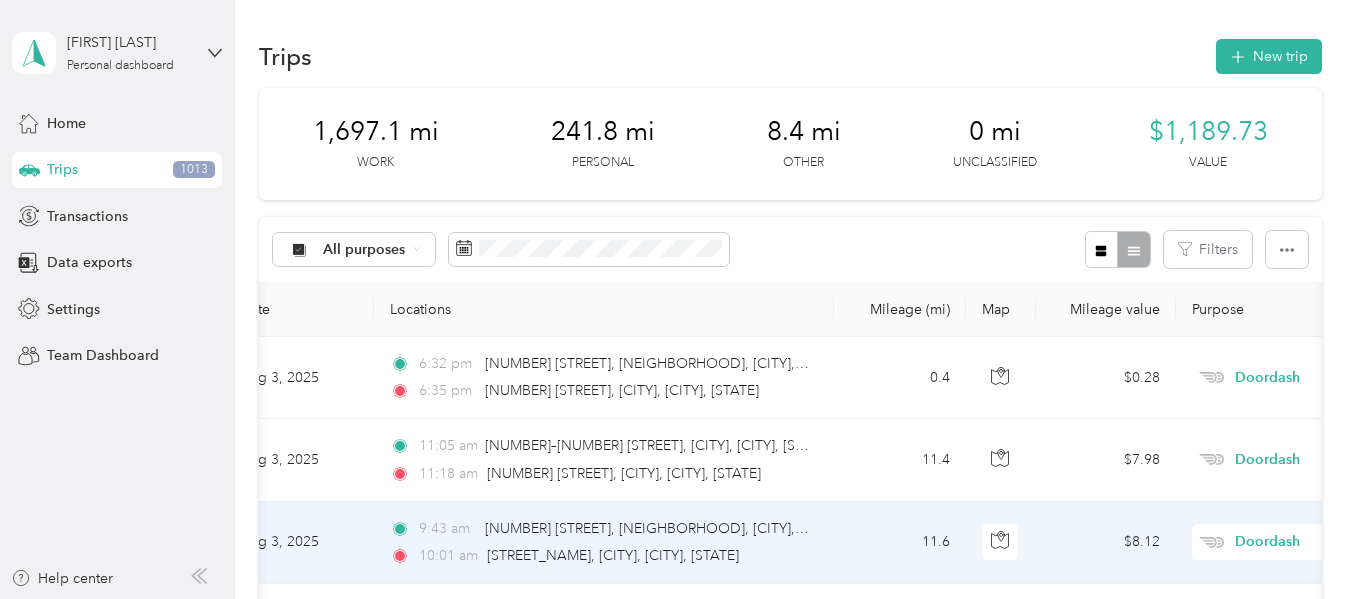 click on "Doordash" at bounding box center [1326, 542] 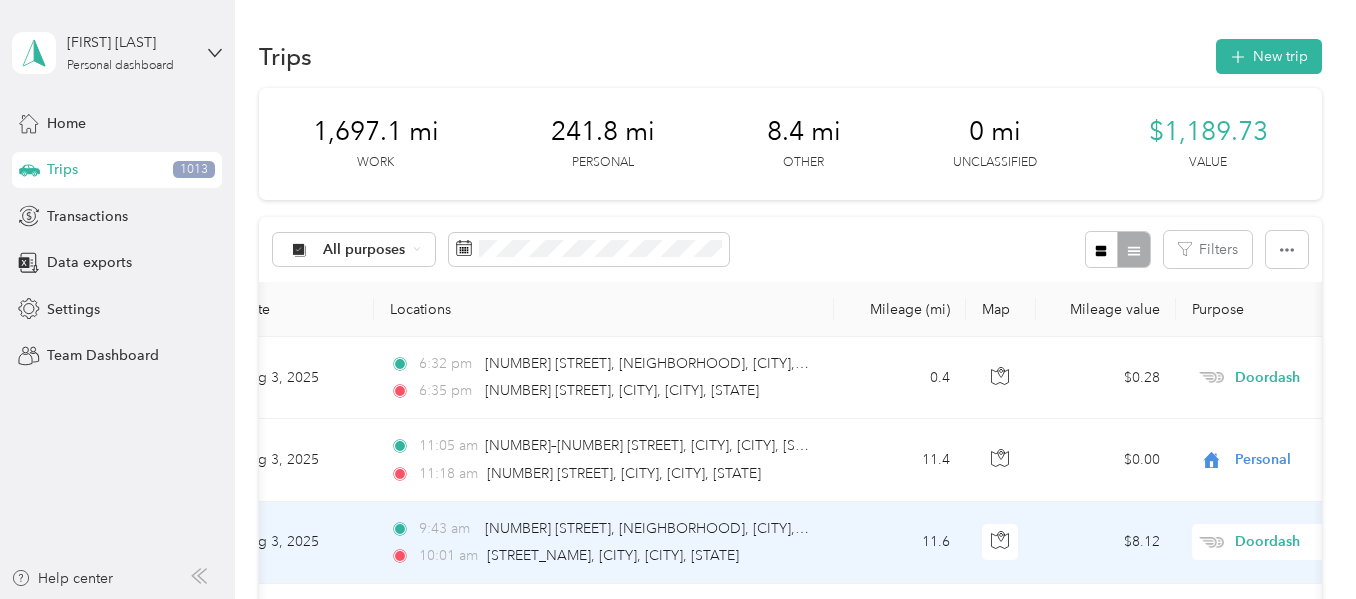 click on "Personal" at bounding box center (1250, 287) 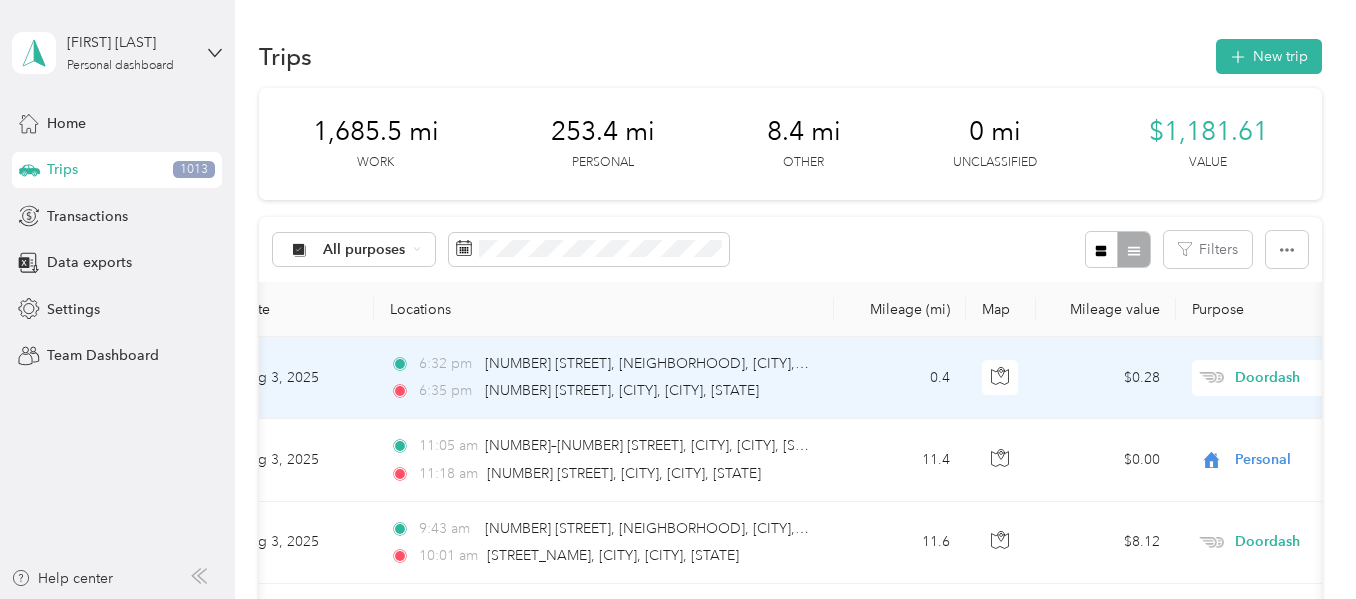 click on "Doordash" at bounding box center [1326, 378] 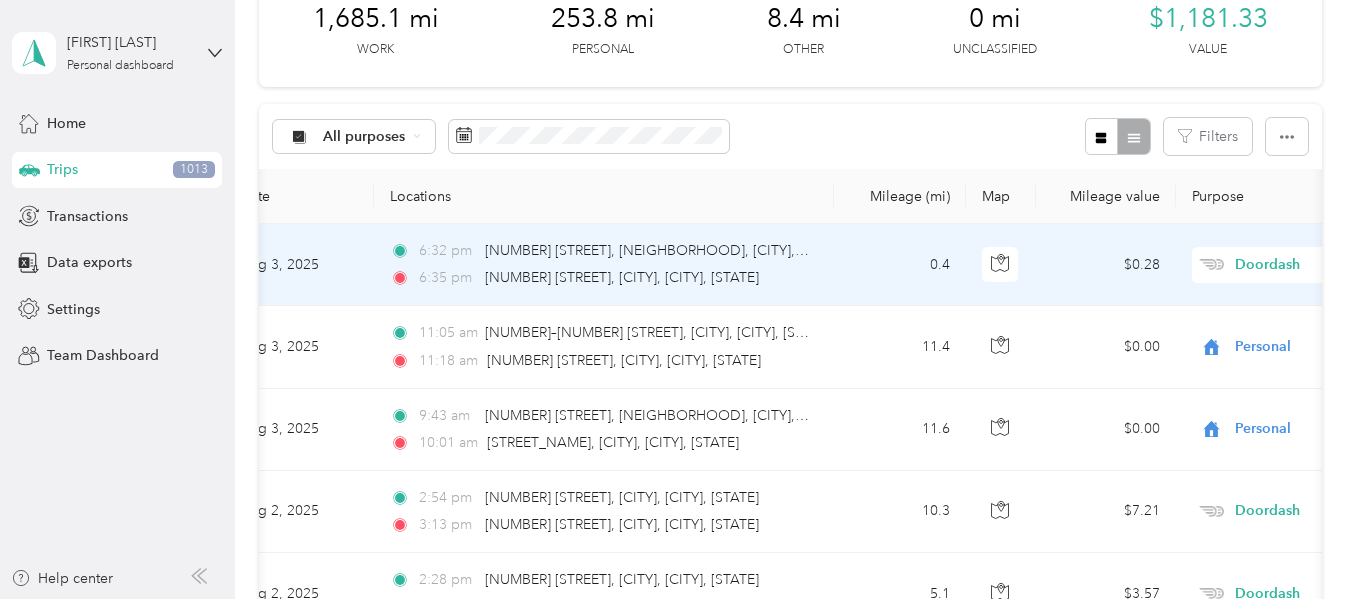 scroll, scrollTop: 131, scrollLeft: 0, axis: vertical 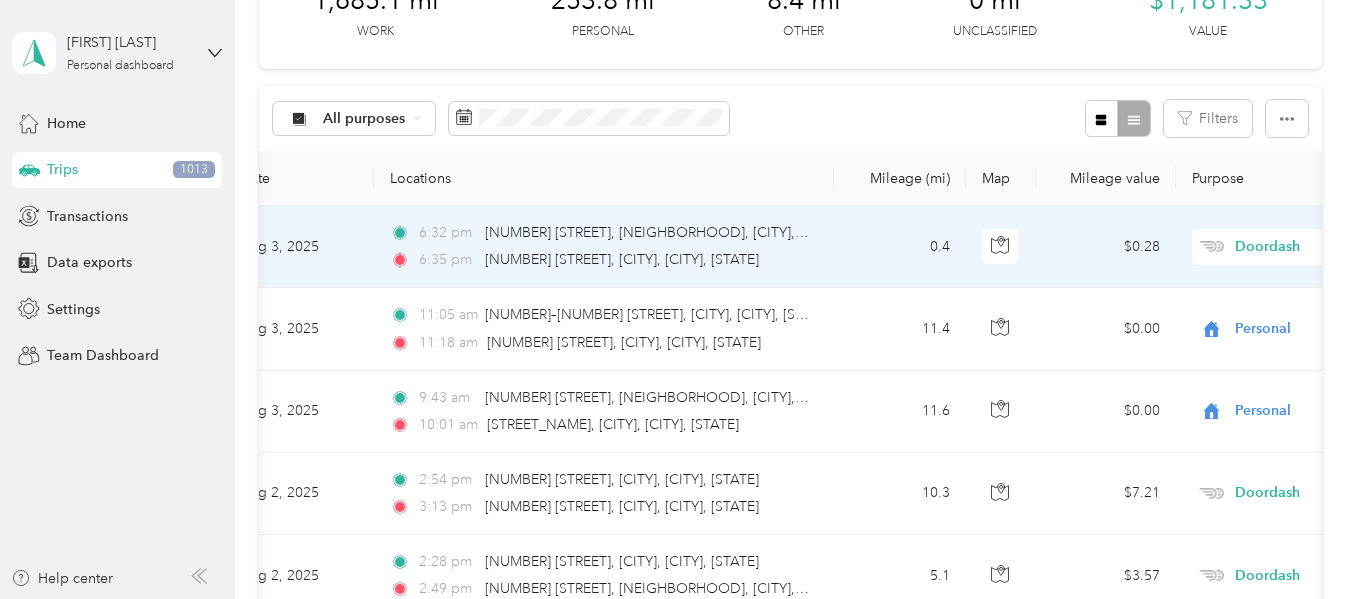 click on "Doordash" at bounding box center [1326, 247] 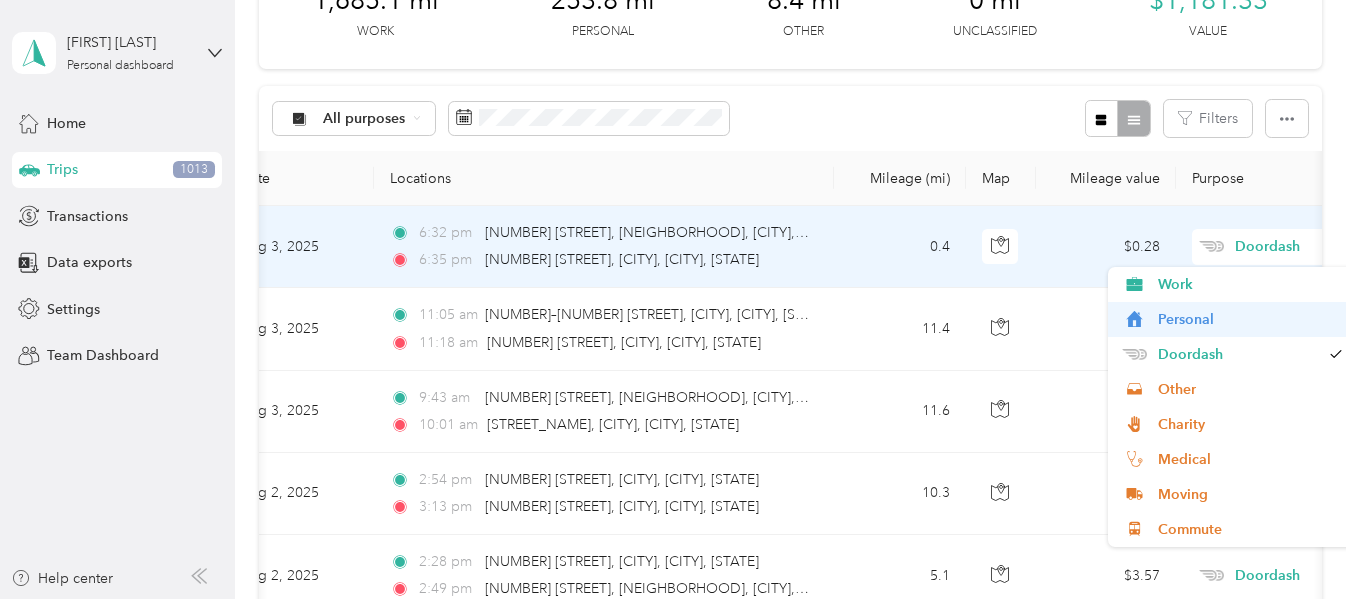 click on "Personal" at bounding box center (1250, 319) 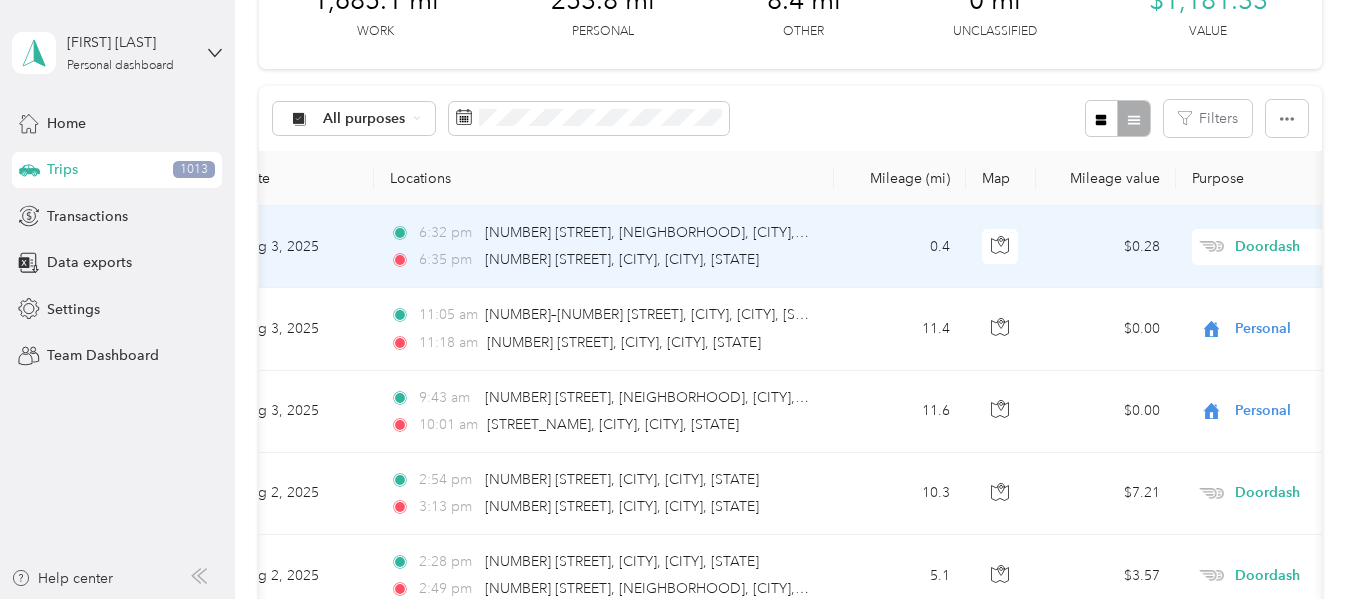 click on "Doordash" at bounding box center [1326, 247] 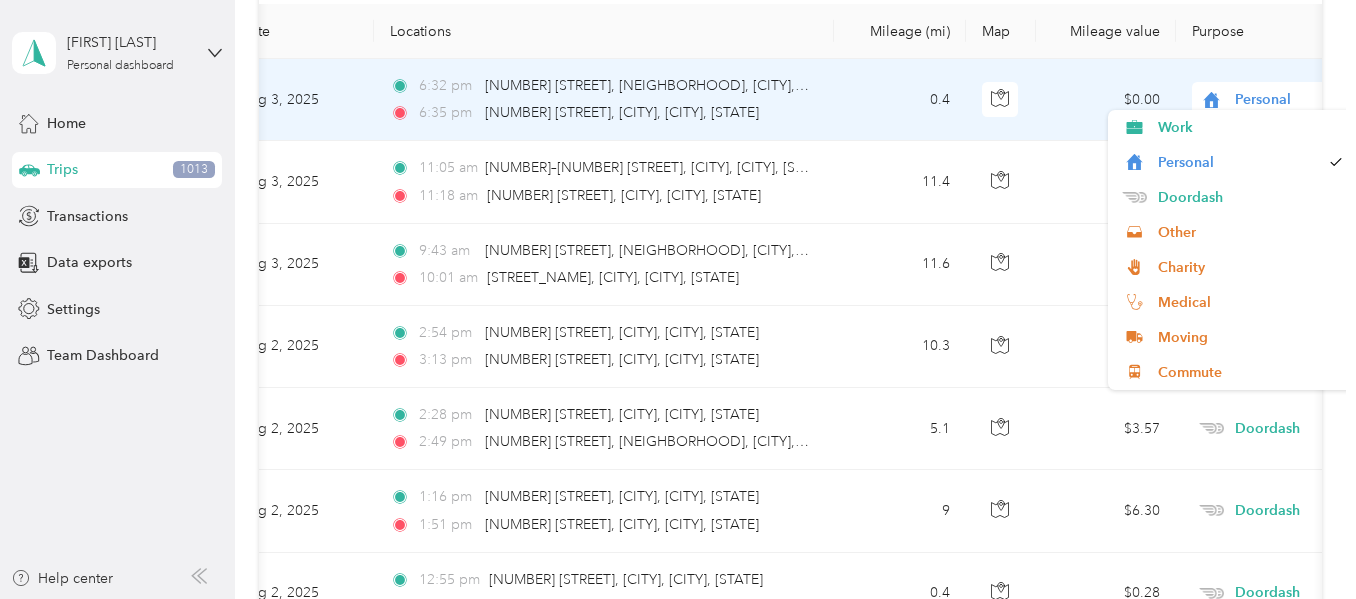 scroll, scrollTop: 276, scrollLeft: 0, axis: vertical 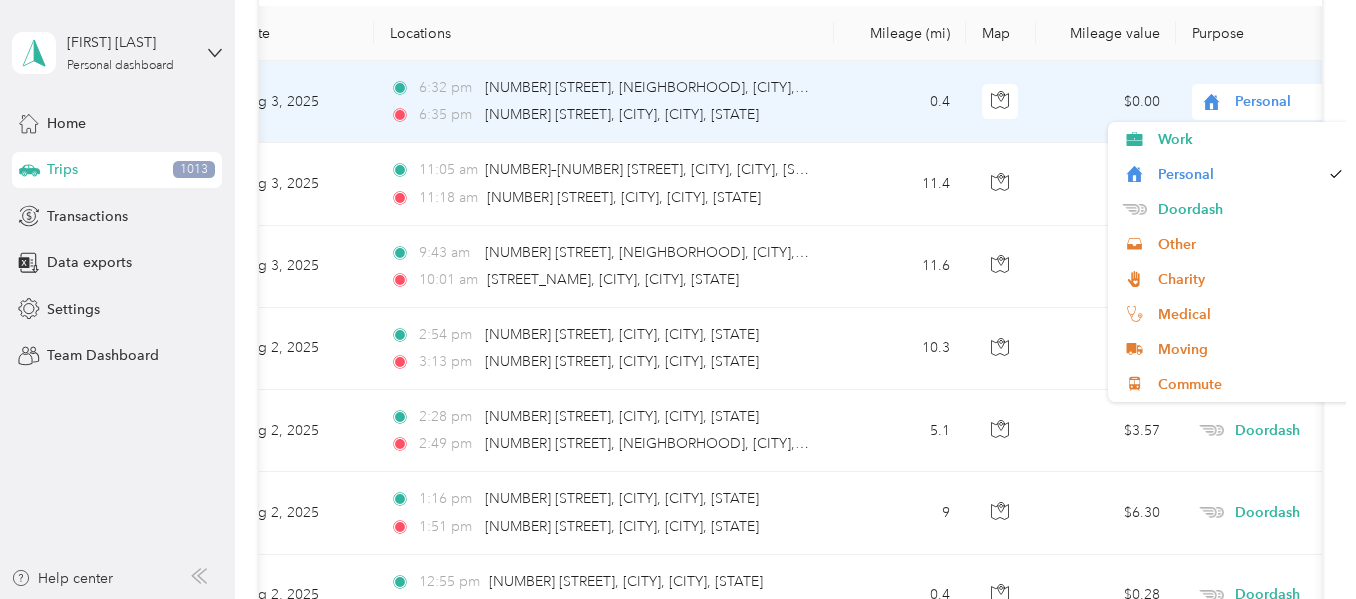 click on "$0.00" at bounding box center (1106, 102) 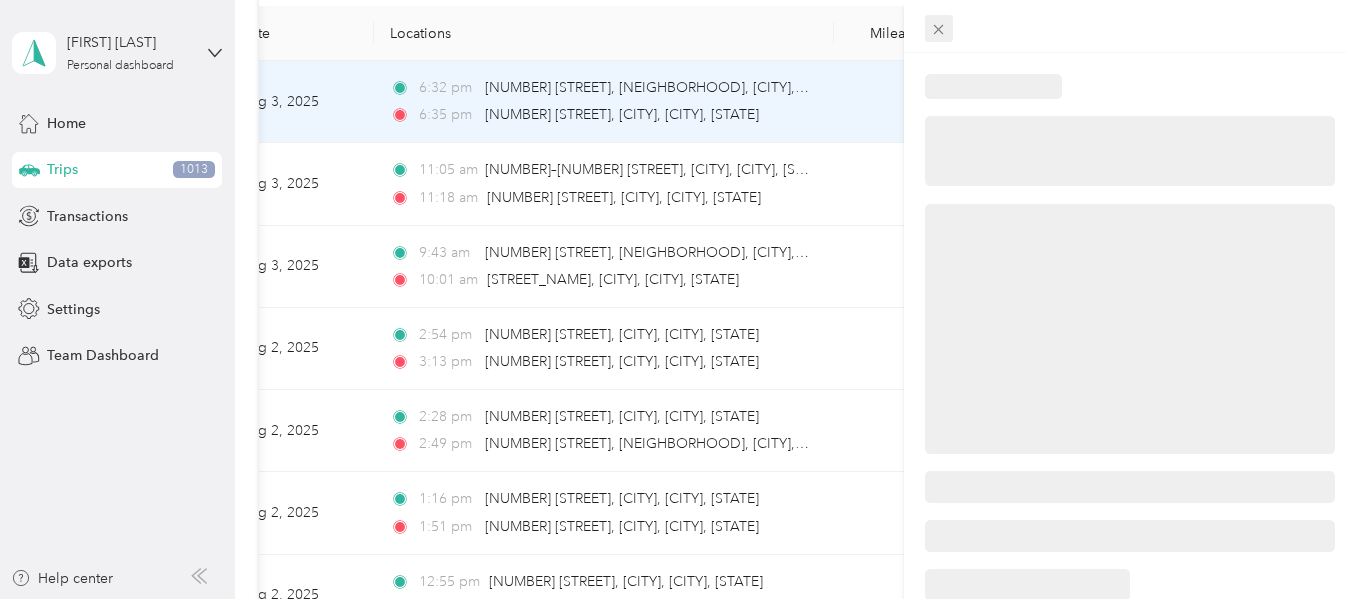 click 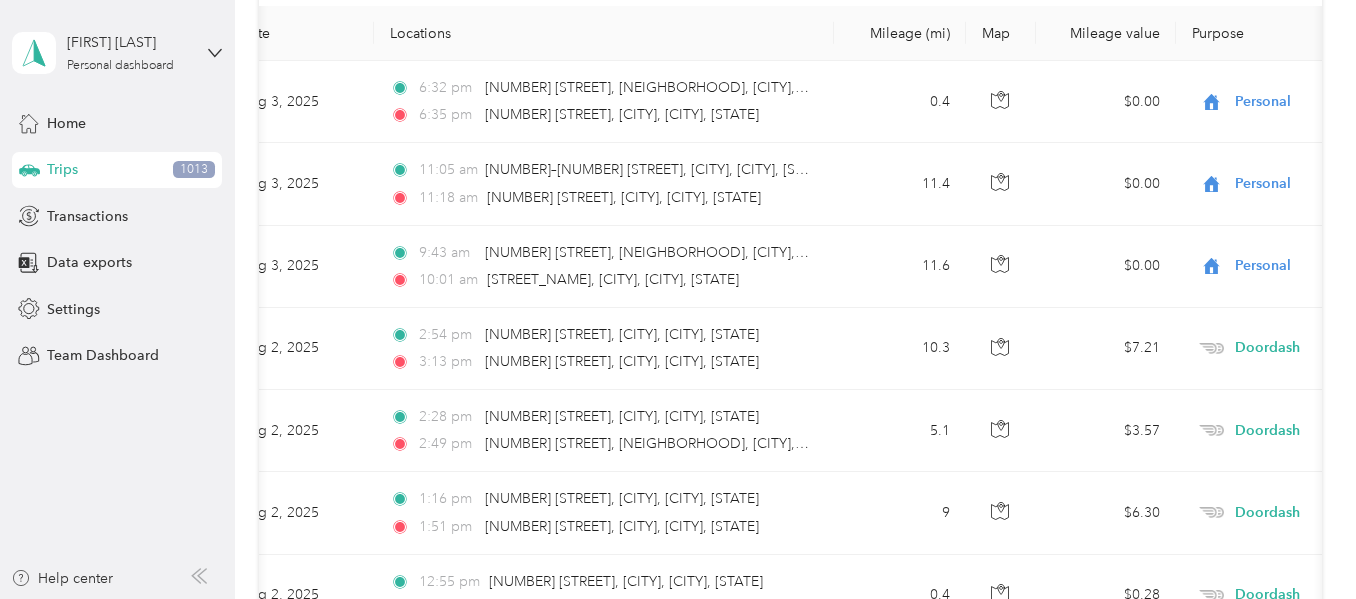 click on "Doordash" at bounding box center [1326, 348] 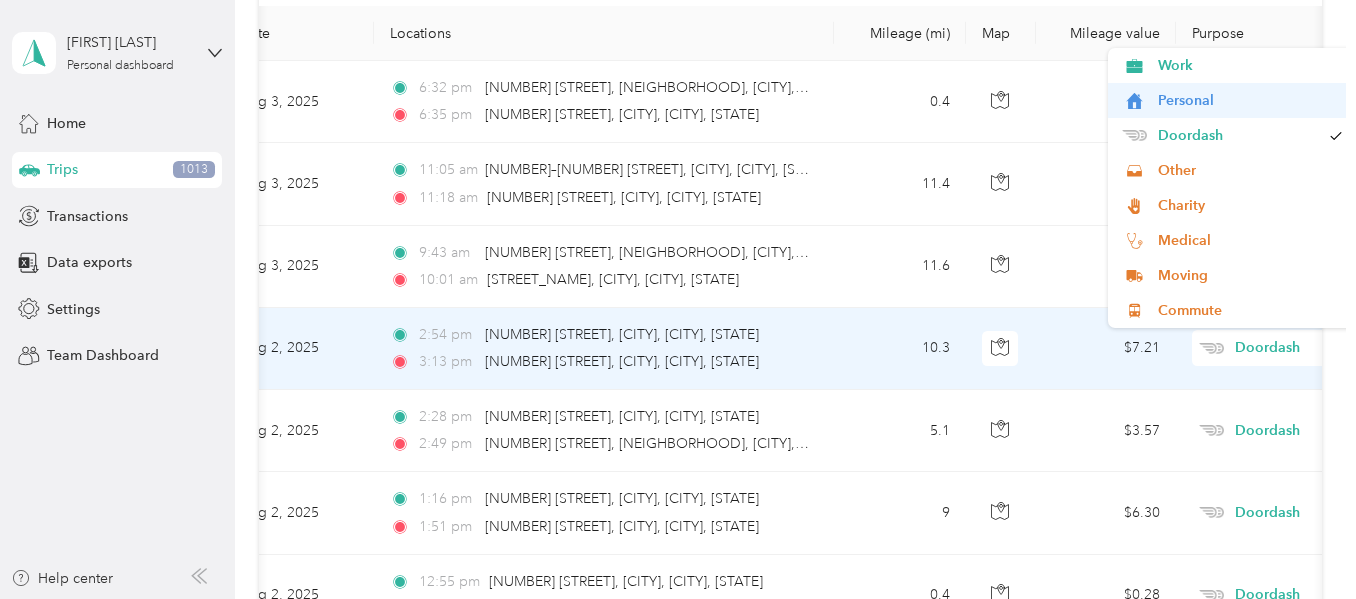 click on "Personal" at bounding box center [1250, 100] 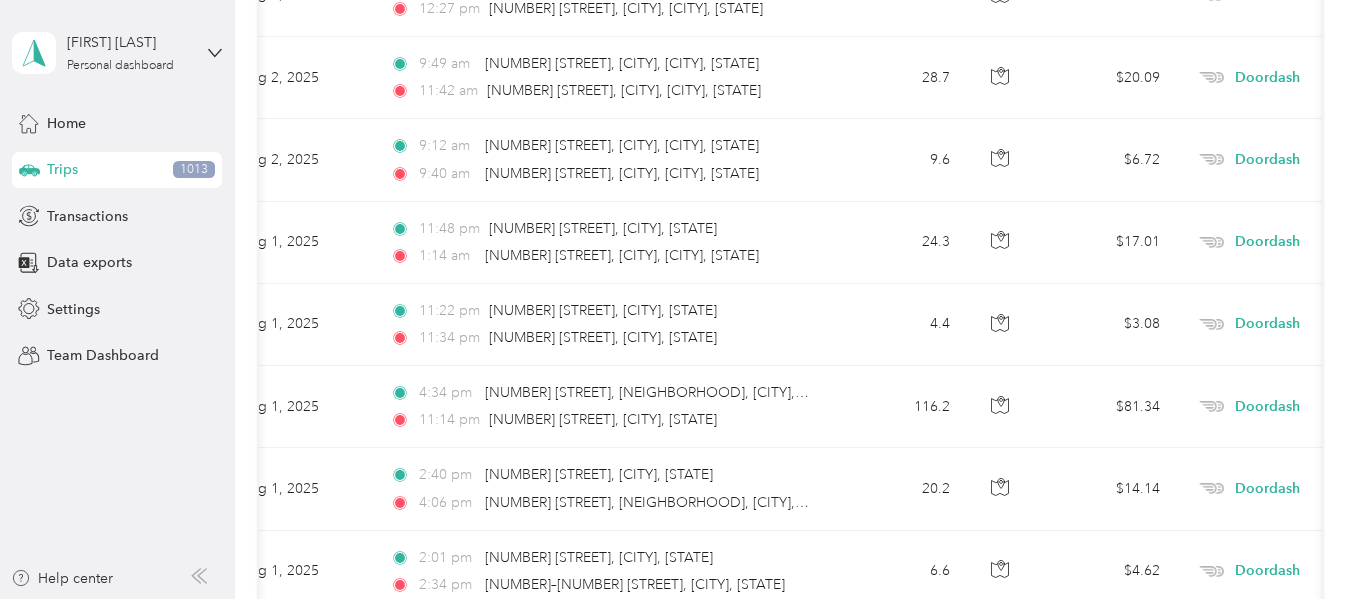 scroll, scrollTop: 961, scrollLeft: 0, axis: vertical 